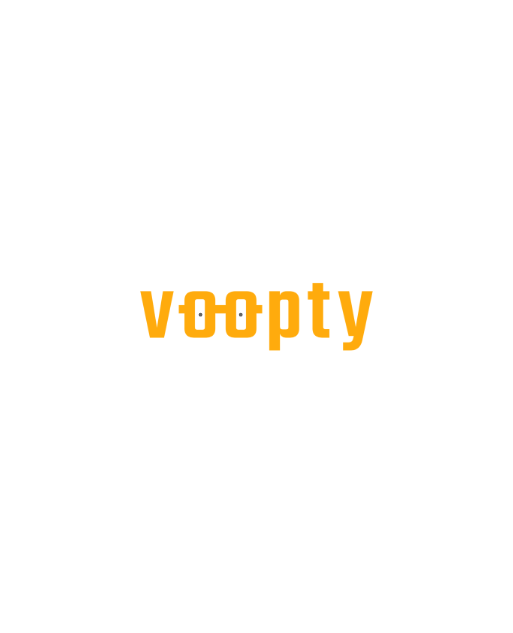scroll, scrollTop: 0, scrollLeft: 0, axis: both 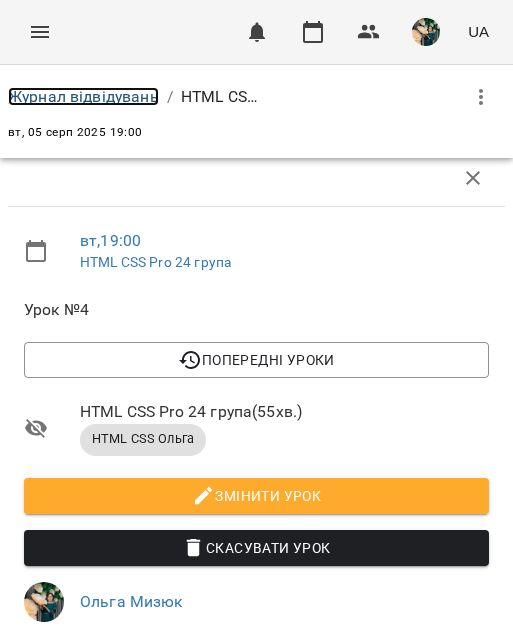 click on "Журнал відвідувань" at bounding box center (83, 96) 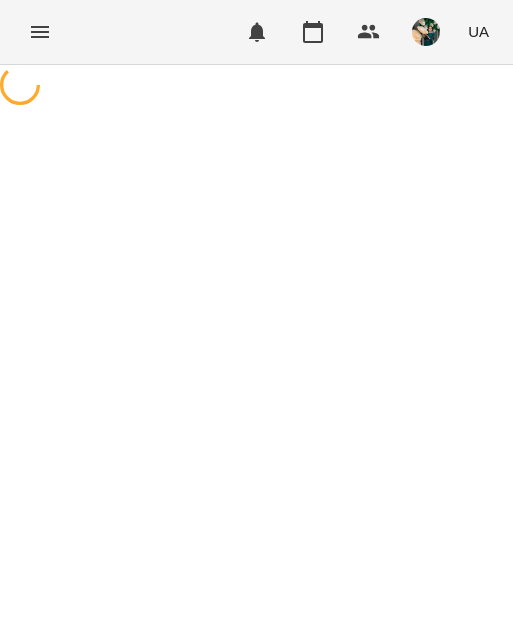 scroll, scrollTop: 0, scrollLeft: 0, axis: both 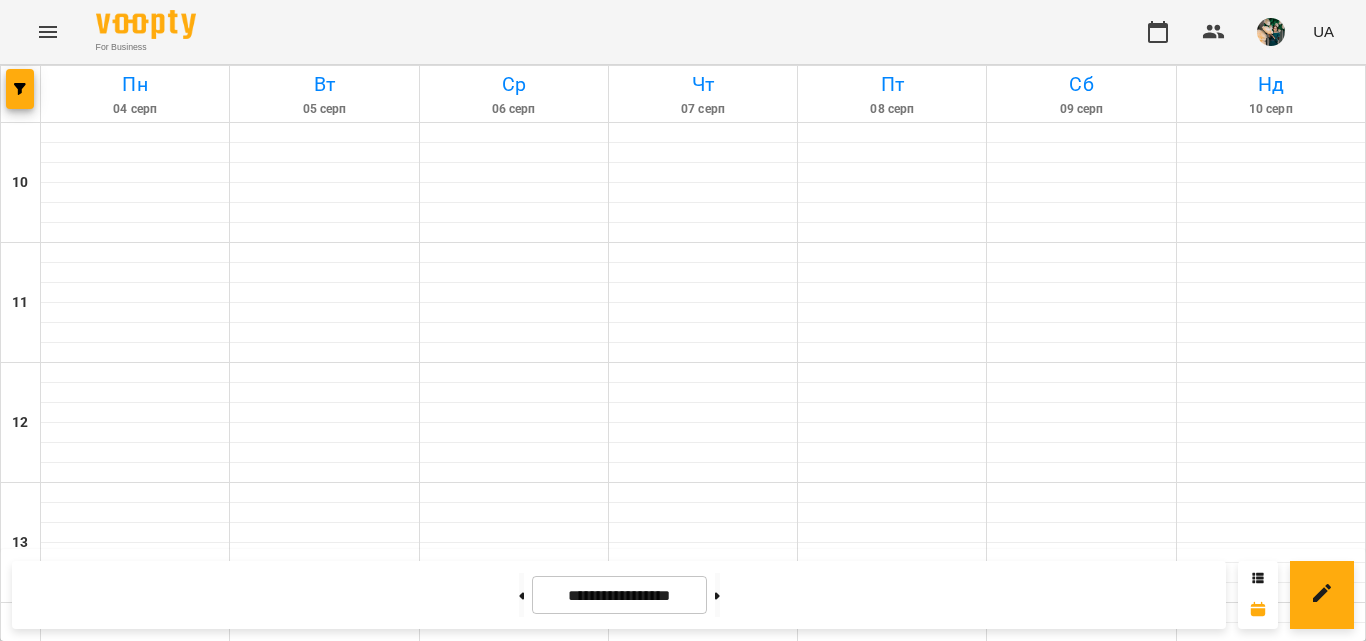 click on "7" at bounding box center (324, 1386) 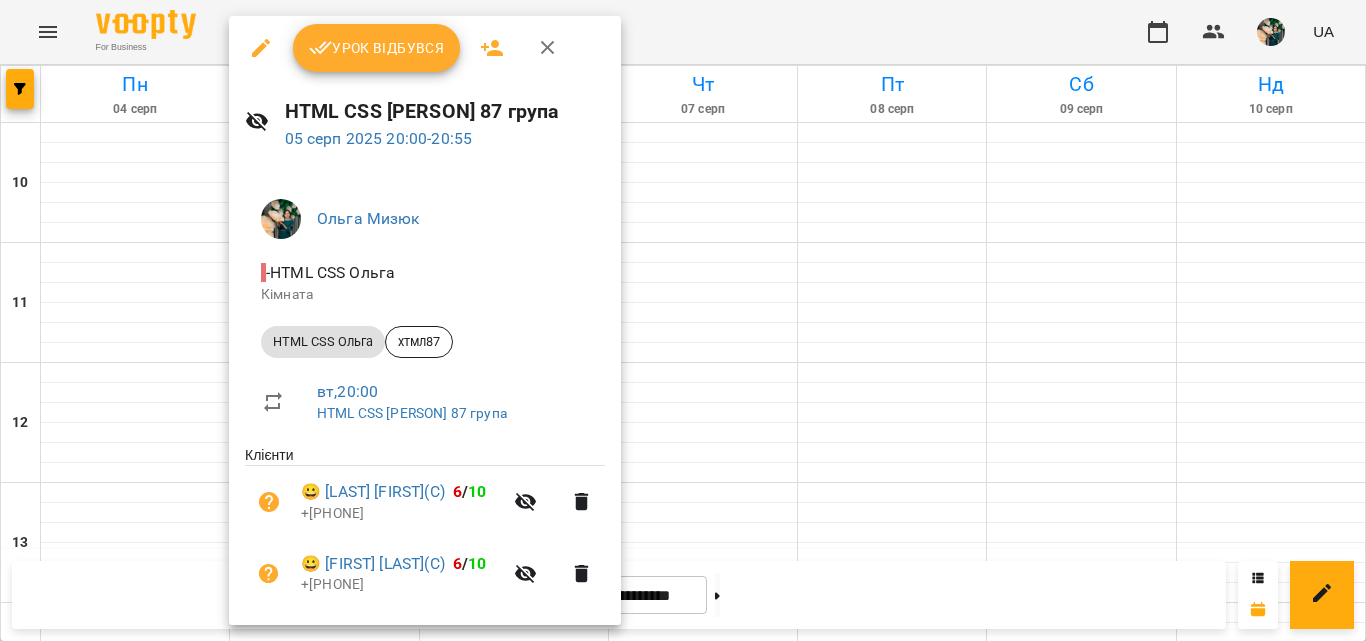 click at bounding box center (683, 320) 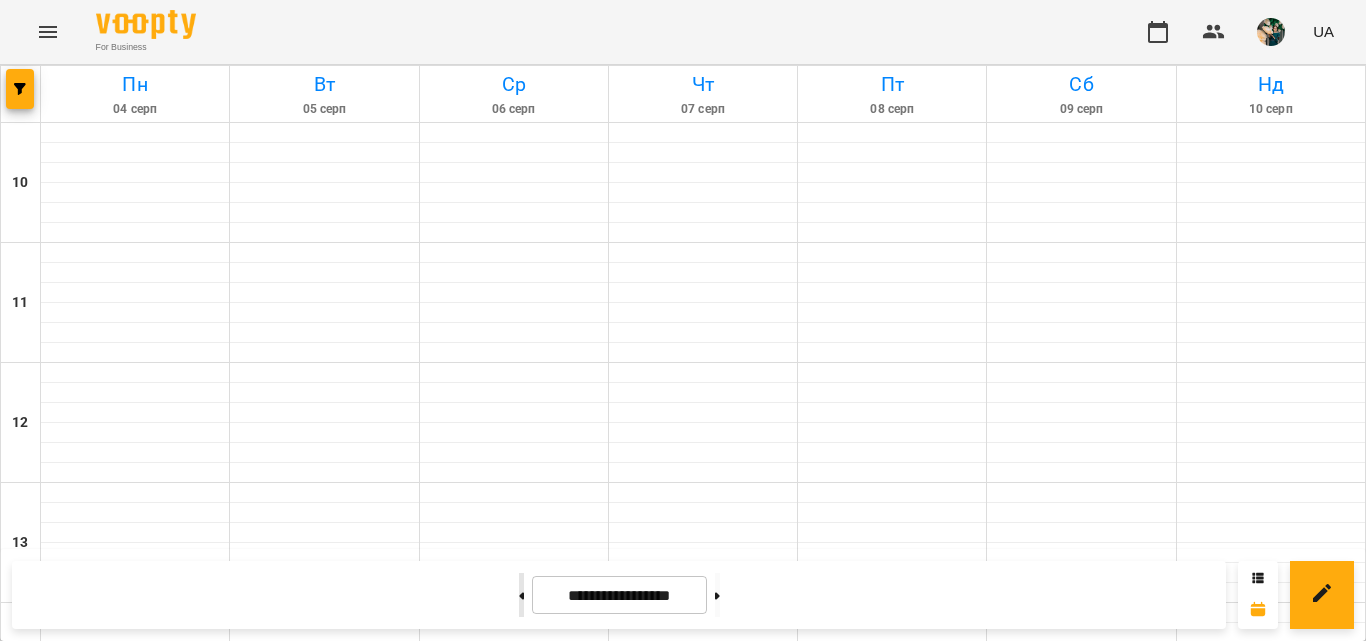 click at bounding box center (521, 595) 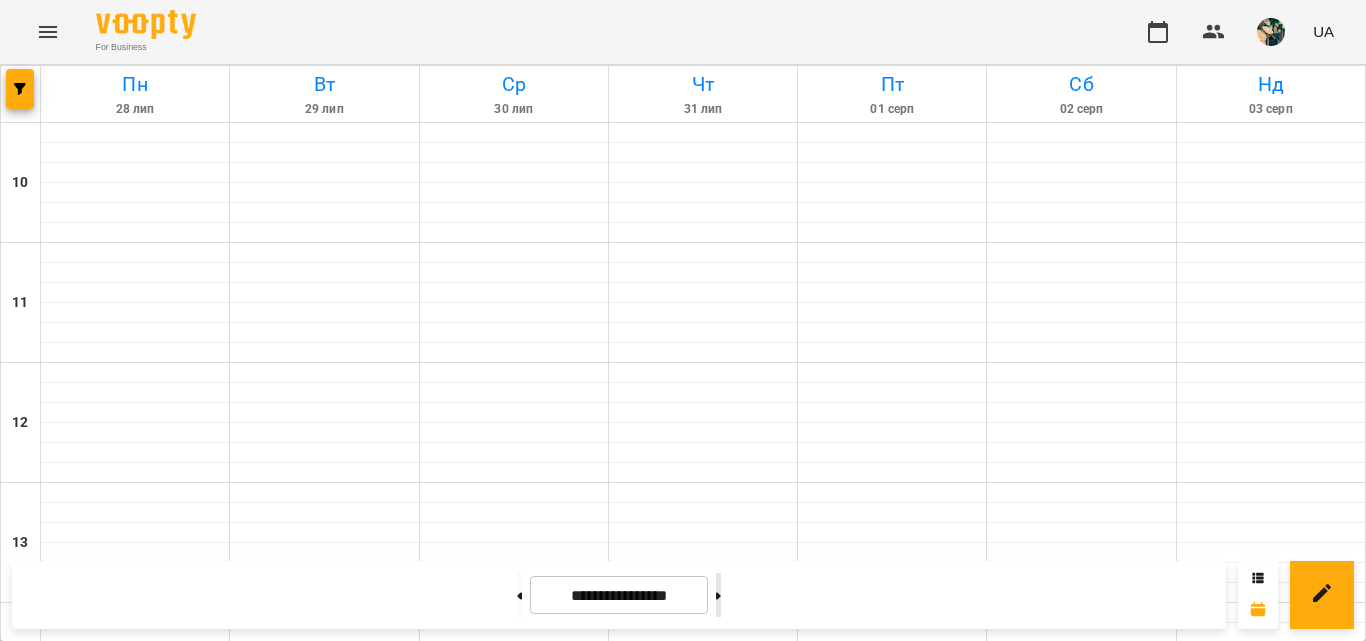 click at bounding box center [718, 595] 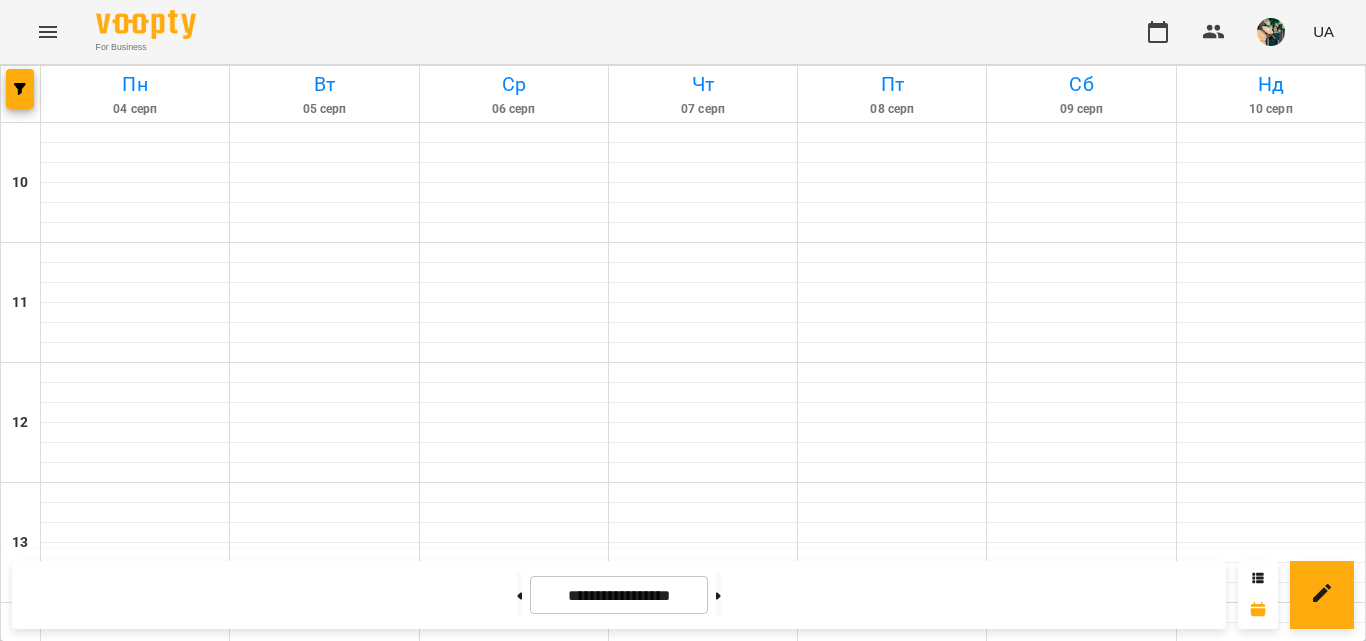 click on "7" at bounding box center (324, 1386) 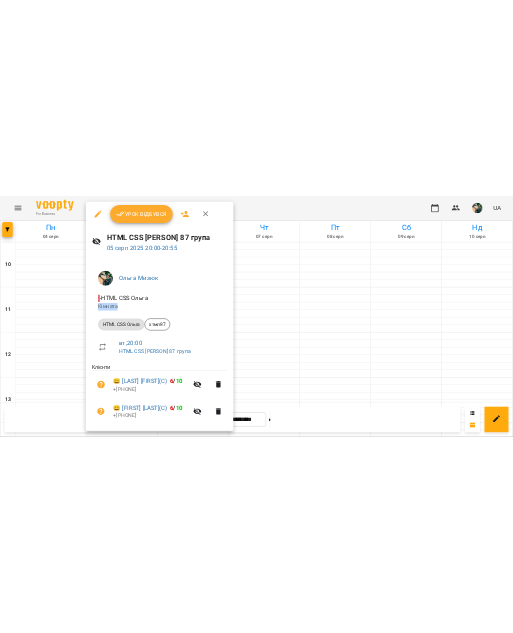 scroll, scrollTop: 100, scrollLeft: 0, axis: vertical 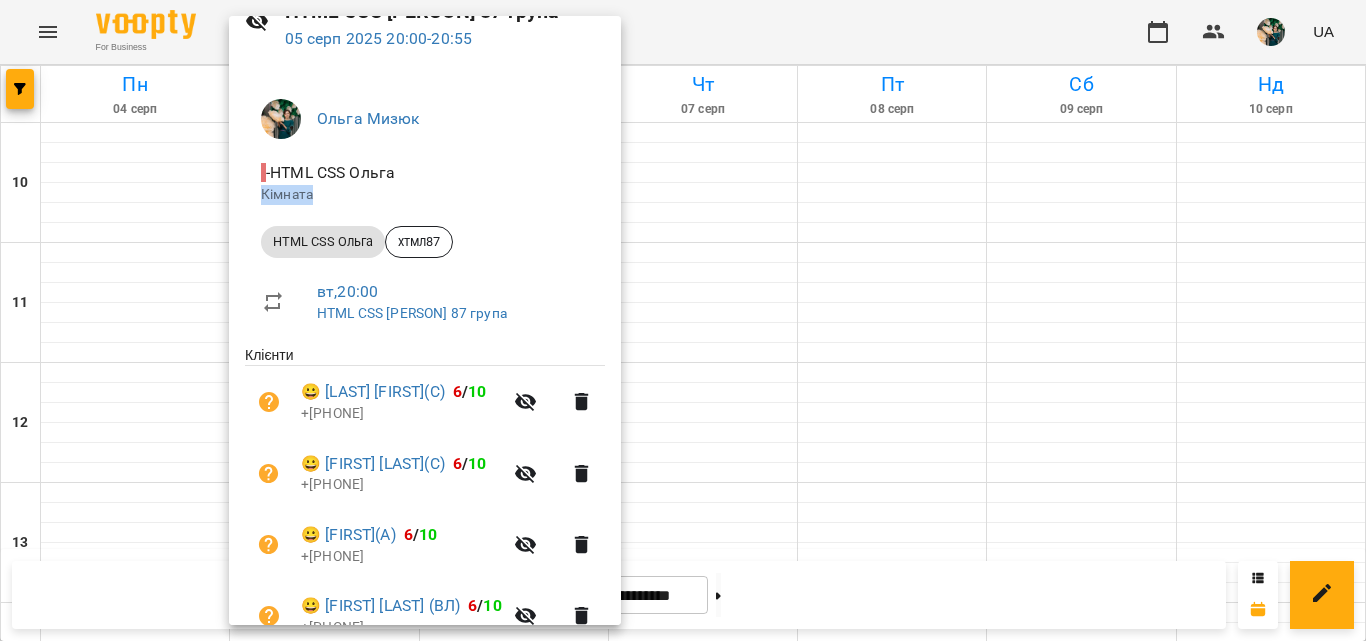 drag, startPoint x: 999, startPoint y: 266, endPoint x: 1041, endPoint y: 226, distance: 58 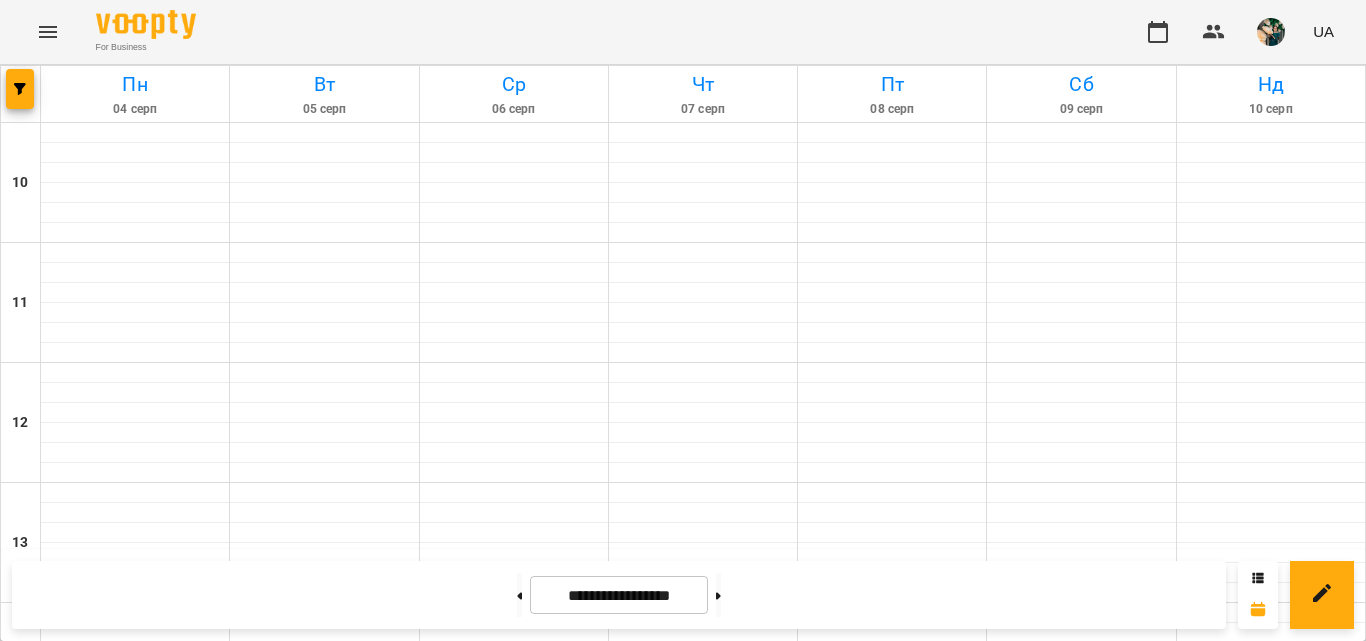 click on "7" at bounding box center (324, 1386) 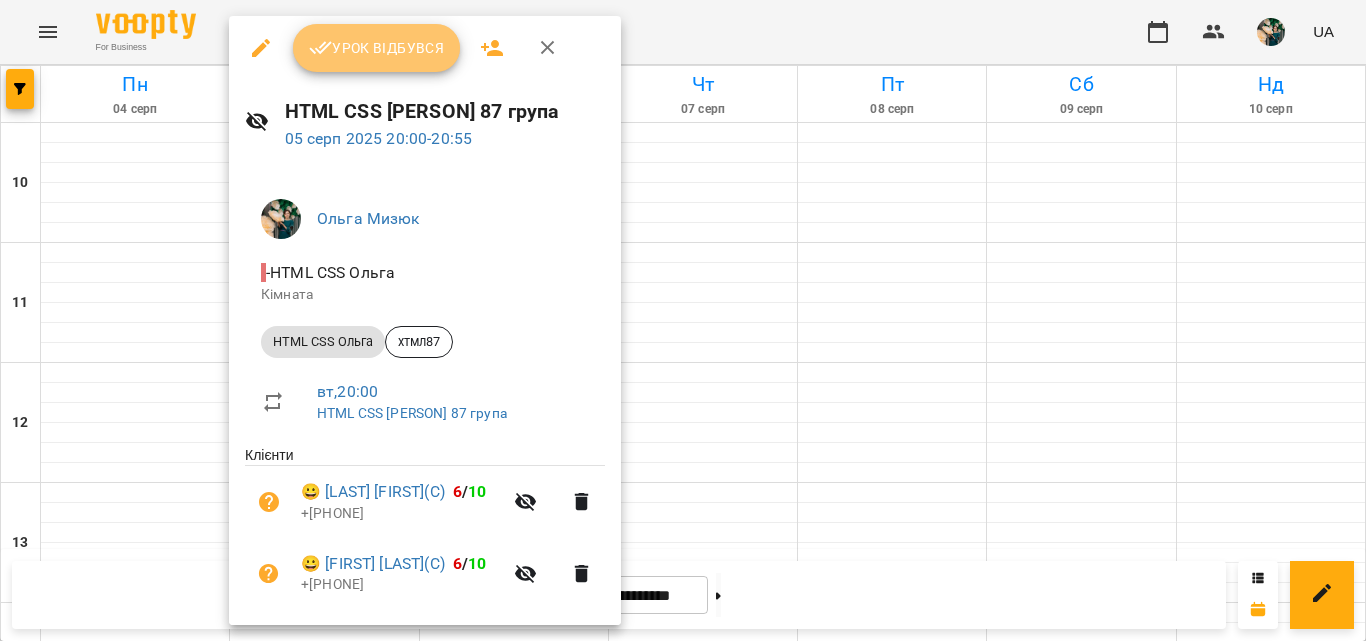 click on "Урок відбувся" at bounding box center (377, 48) 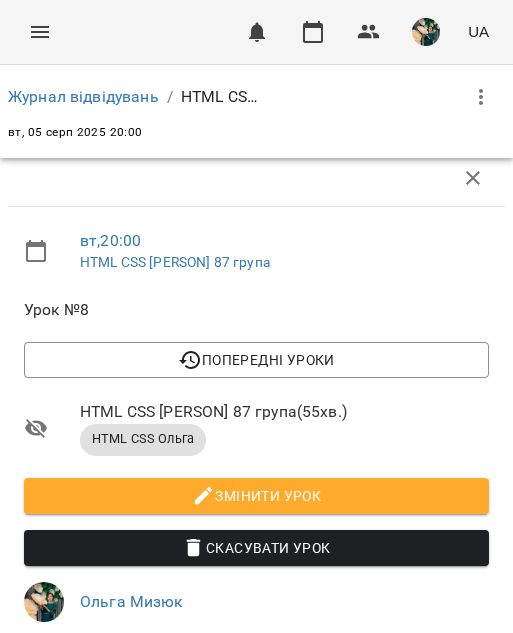 scroll, scrollTop: 607, scrollLeft: 0, axis: vertical 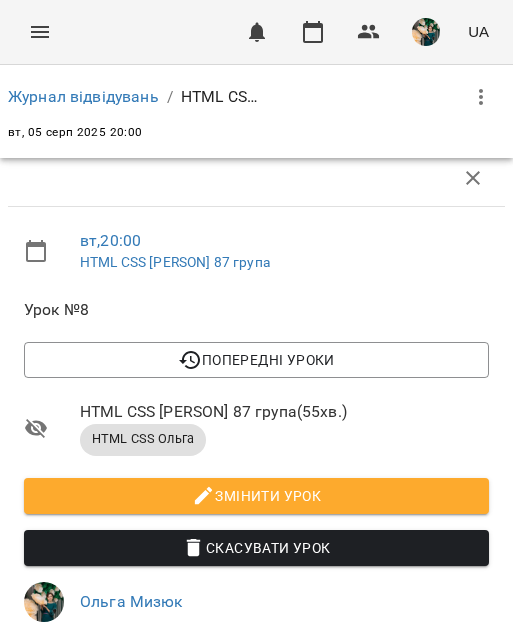 click on "Прогул" at bounding box center (380, 1001) 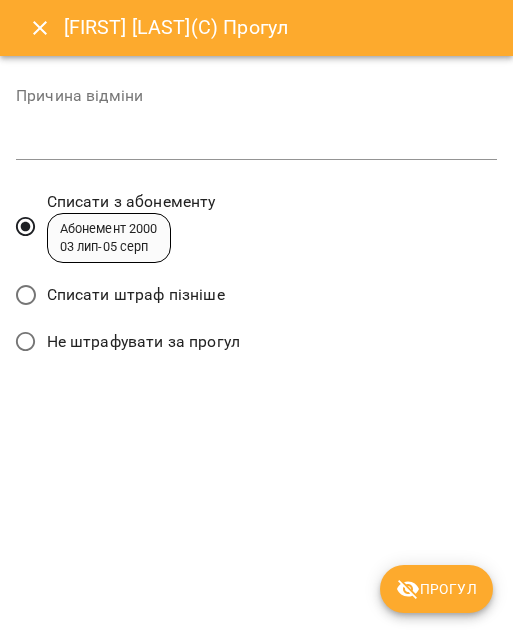 click on "Списати штраф пізніше" at bounding box center [136, 295] 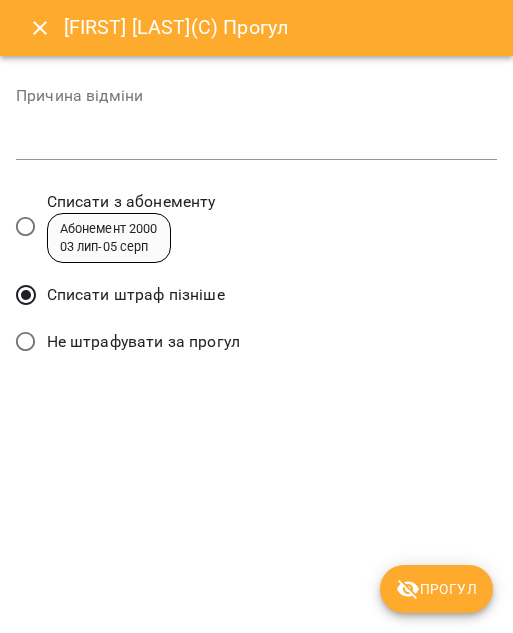 click on "Прогул" at bounding box center (436, 589) 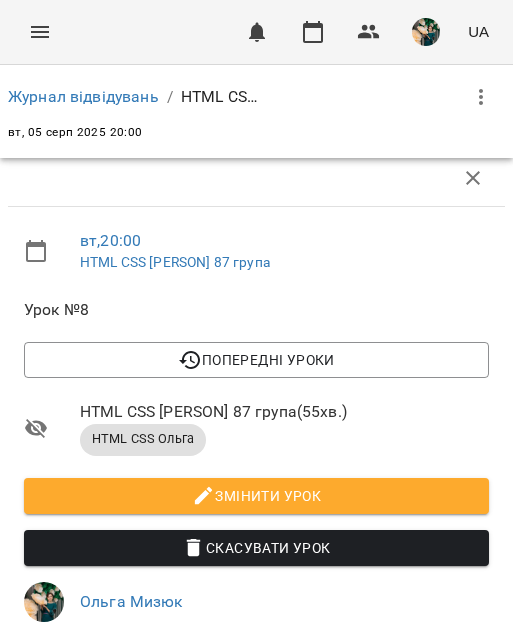 scroll, scrollTop: 707, scrollLeft: 0, axis: vertical 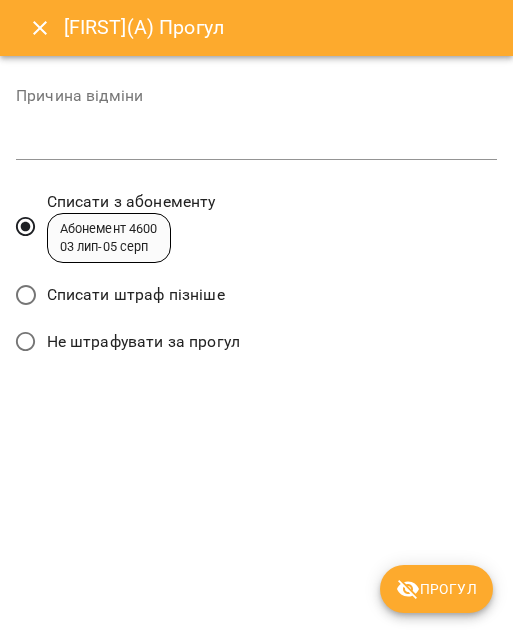 click on "Списати штраф пізніше" at bounding box center (136, 295) 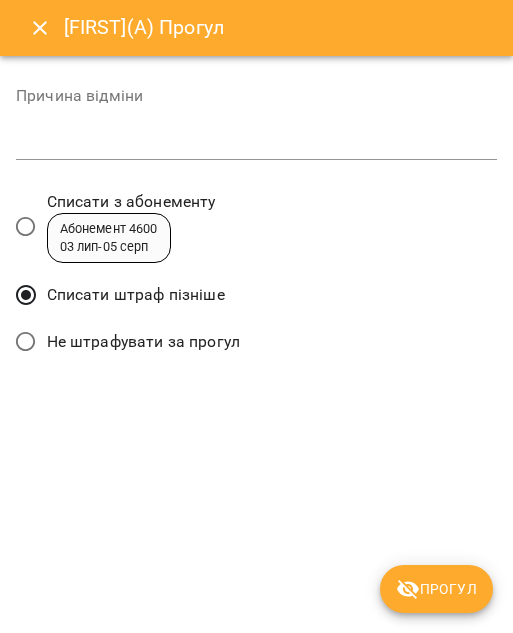 click on "Прогул" at bounding box center [436, 589] 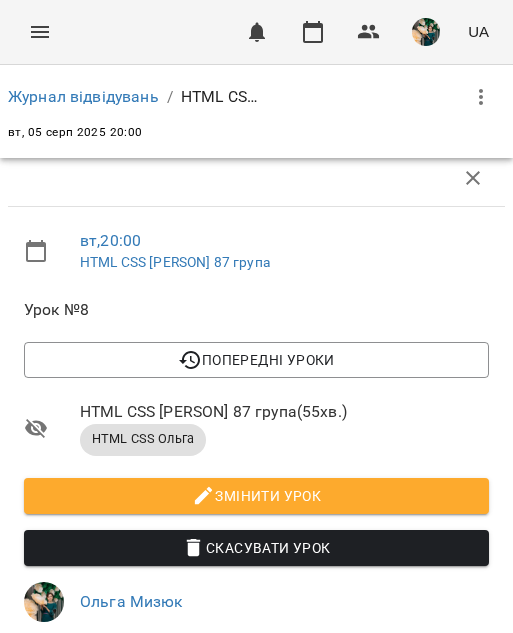 scroll, scrollTop: 1407, scrollLeft: 0, axis: vertical 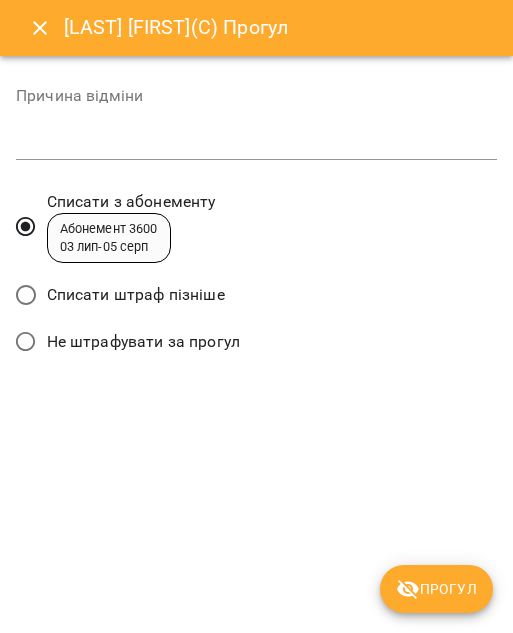 click on "Списати штраф пізніше" at bounding box center (136, 295) 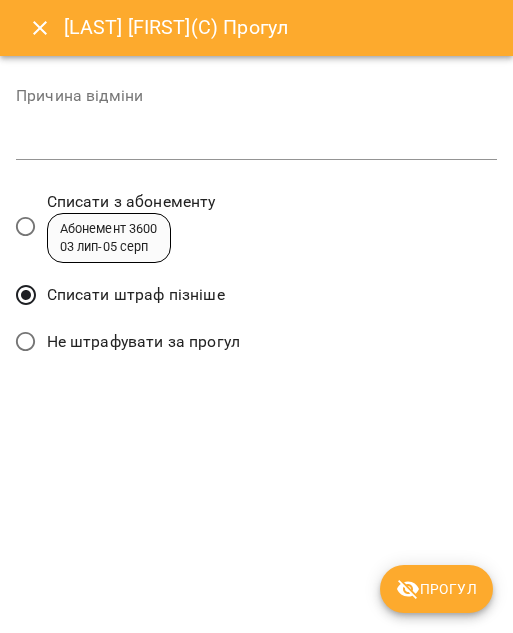 click 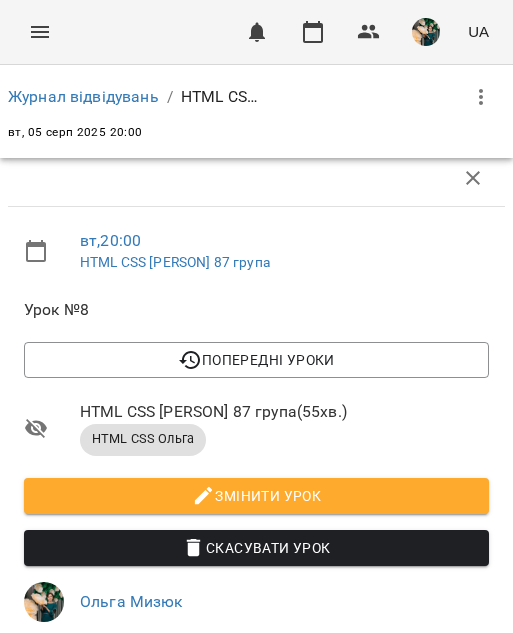 scroll, scrollTop: 1407, scrollLeft: 0, axis: vertical 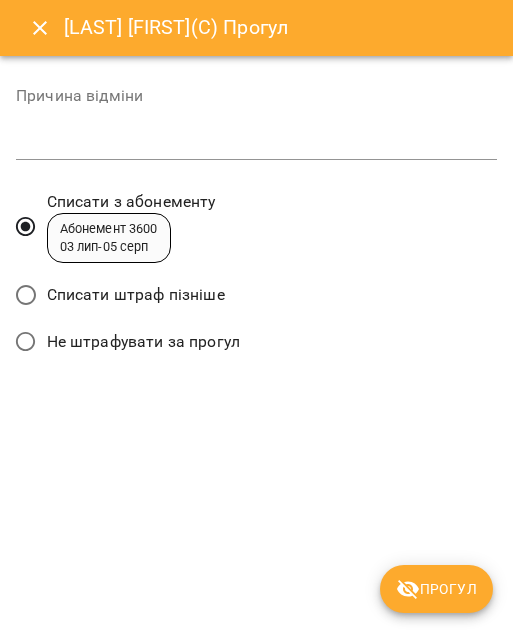 click on "Списати штраф пізніше" at bounding box center [136, 295] 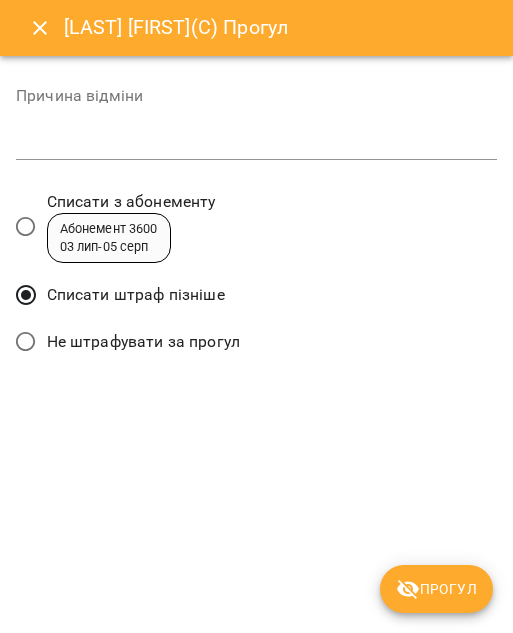click on "Прогул" at bounding box center (436, 589) 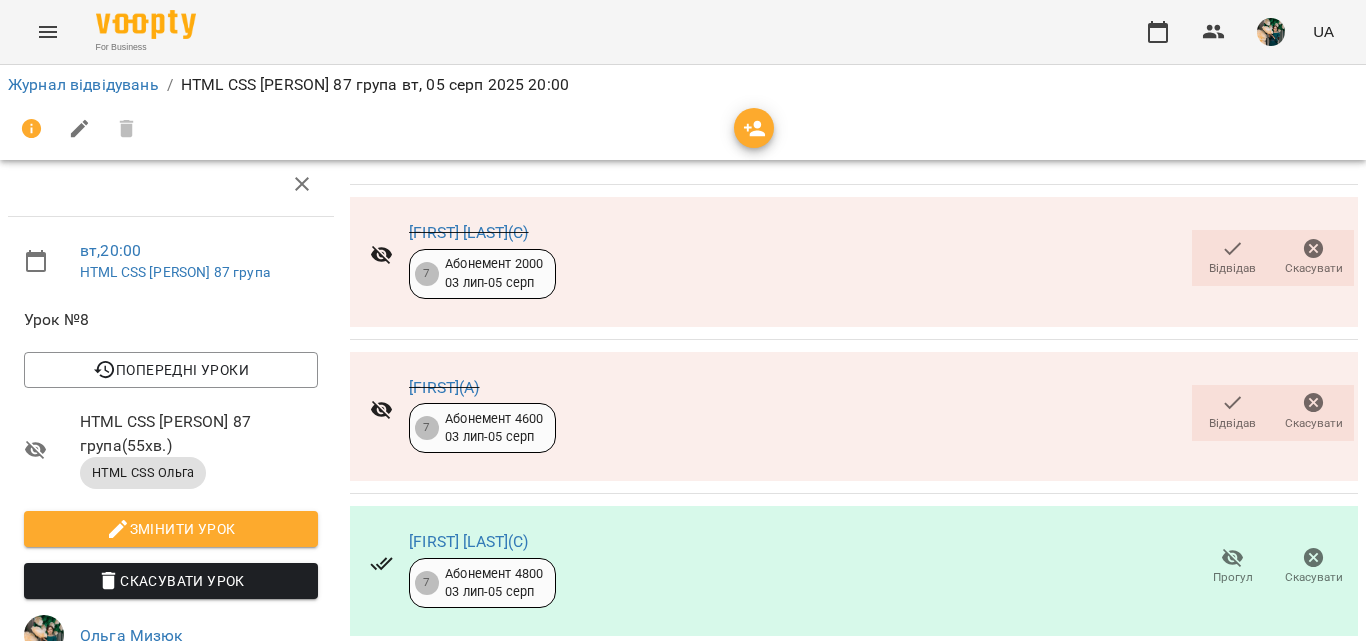 scroll, scrollTop: 0, scrollLeft: 0, axis: both 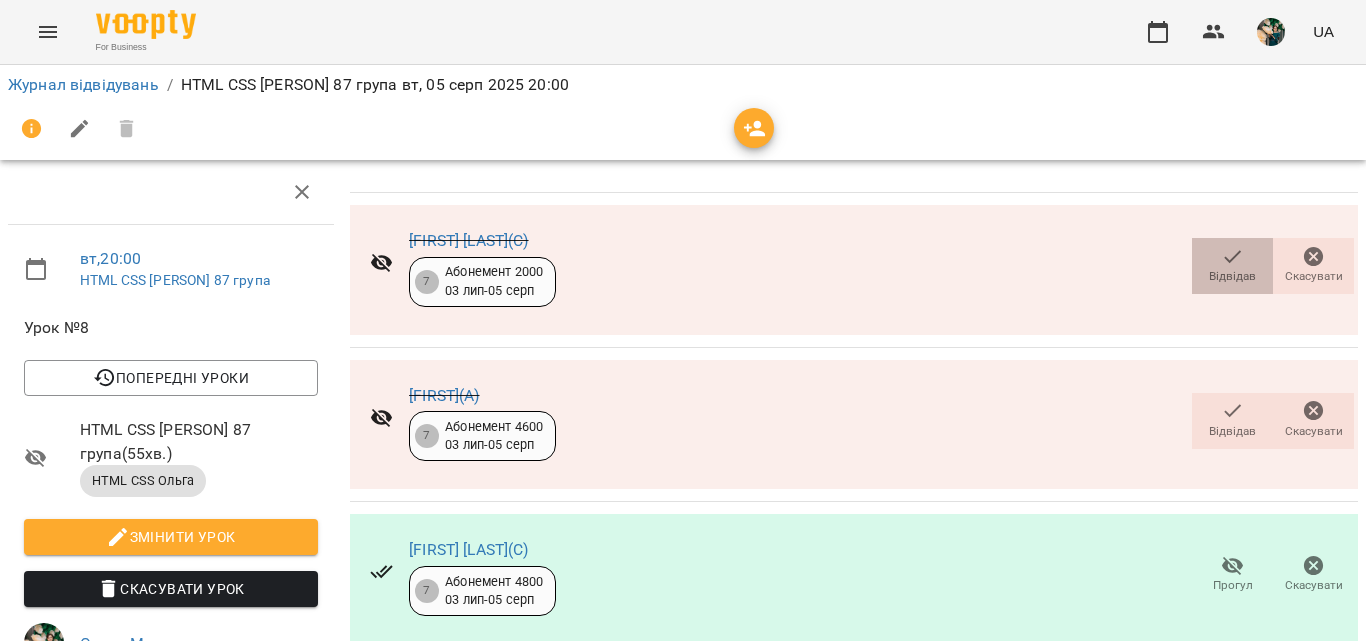 click on "Відвідав" at bounding box center [1232, 276] 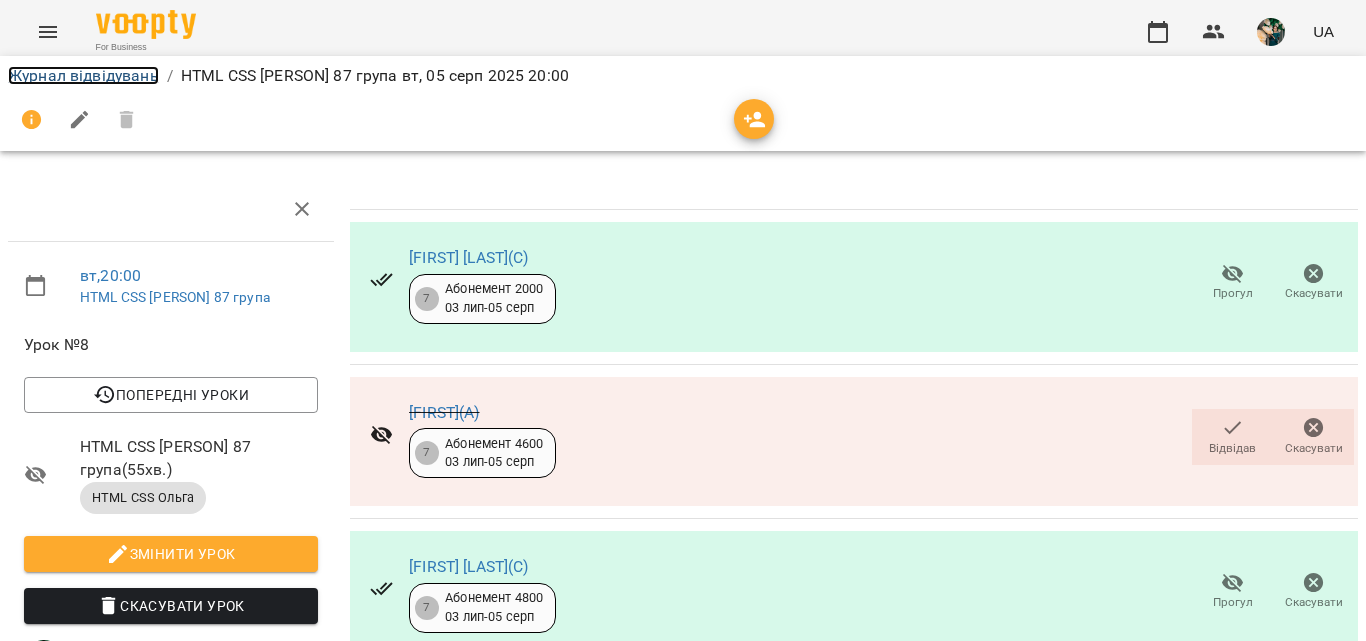 click on "Журнал відвідувань" at bounding box center [83, 75] 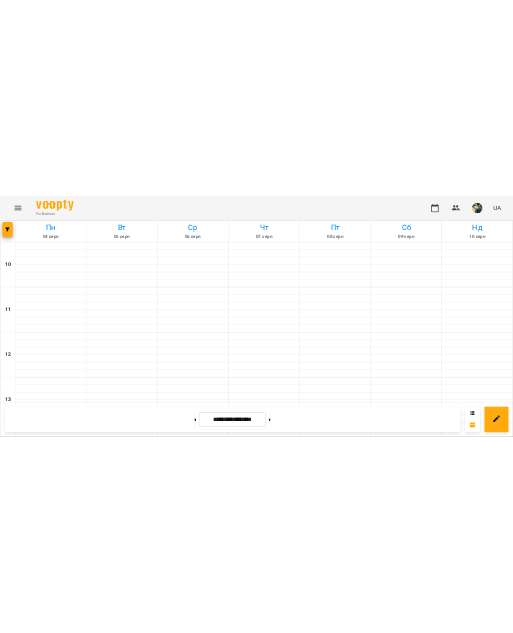 scroll, scrollTop: 1045, scrollLeft: 0, axis: vertical 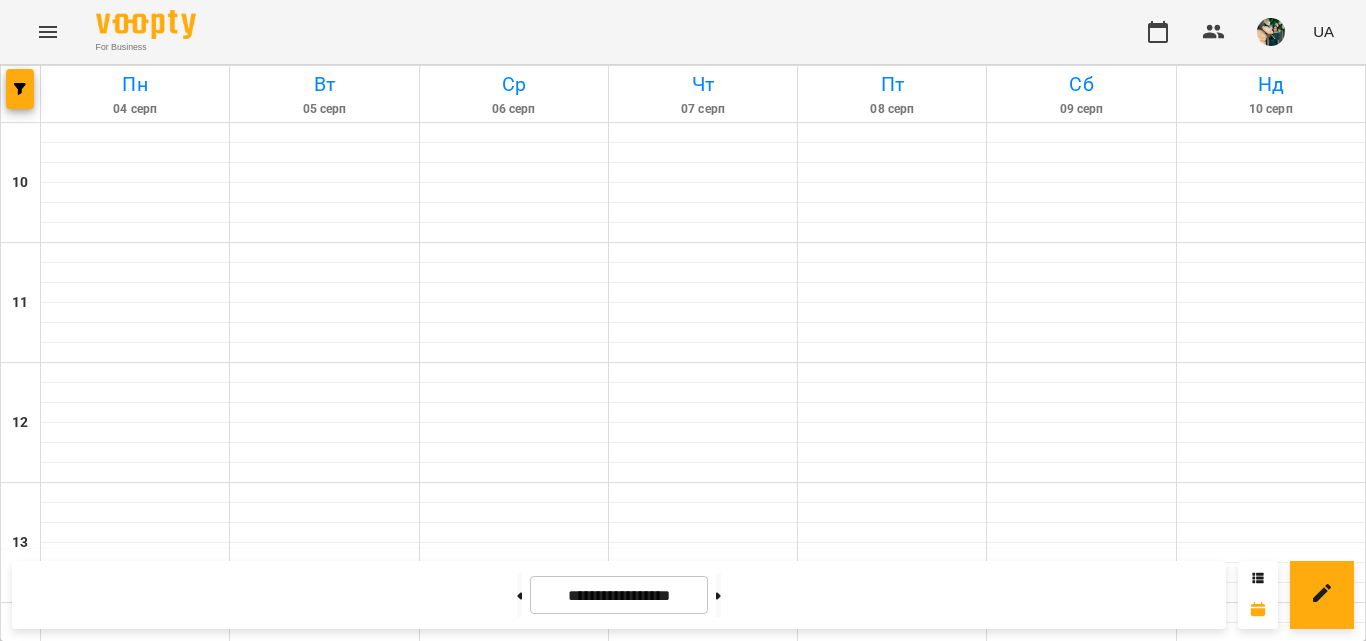 click on "13" at bounding box center [320, 1463] 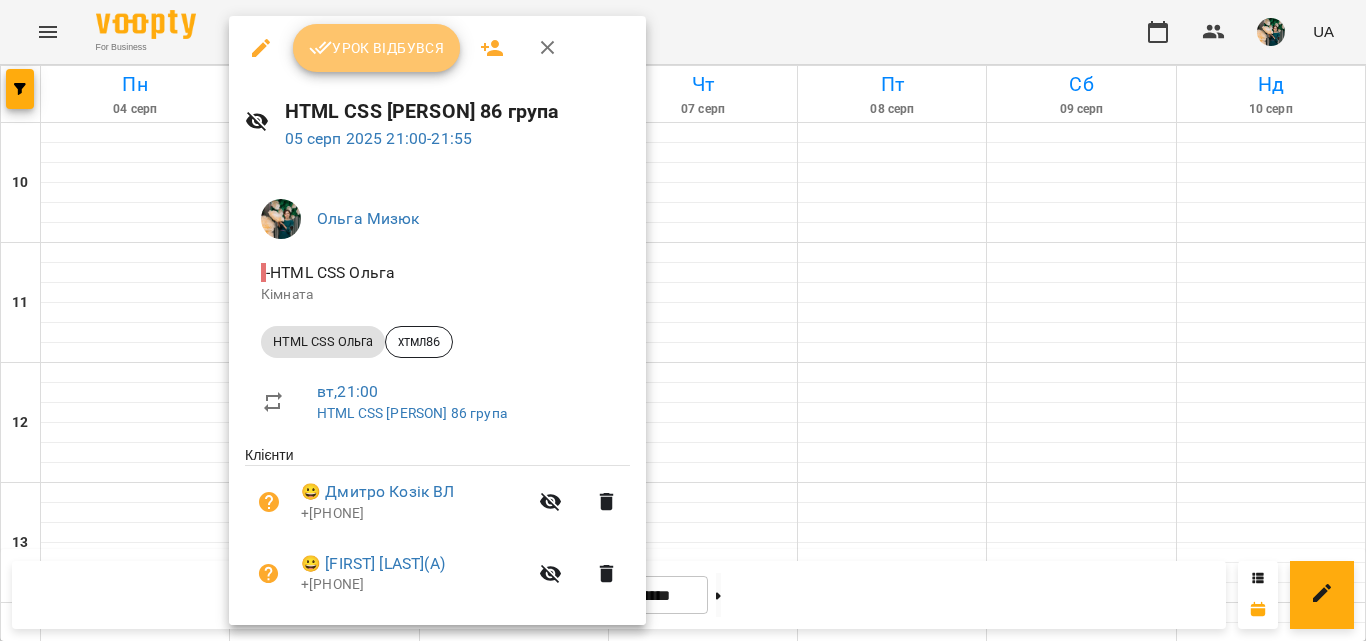click on "Урок відбувся" at bounding box center (377, 48) 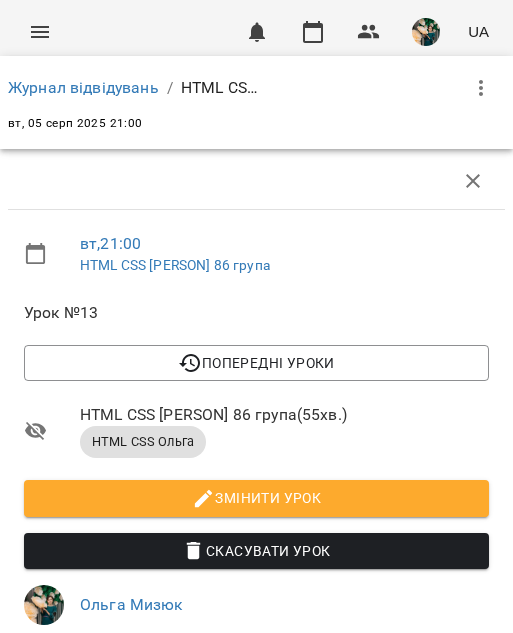 scroll, scrollTop: 527, scrollLeft: 0, axis: vertical 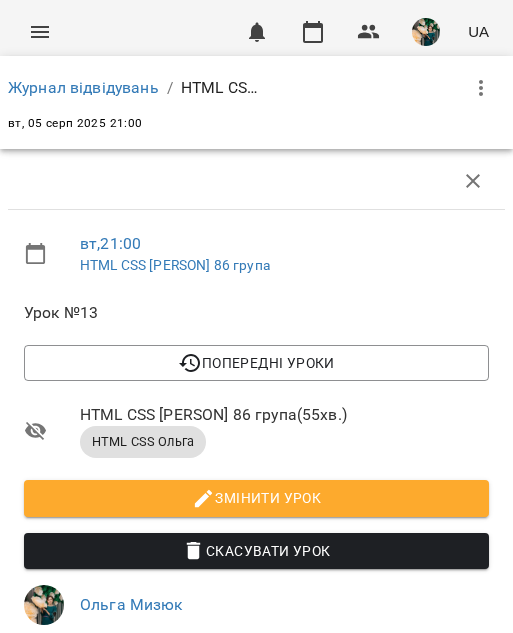 click 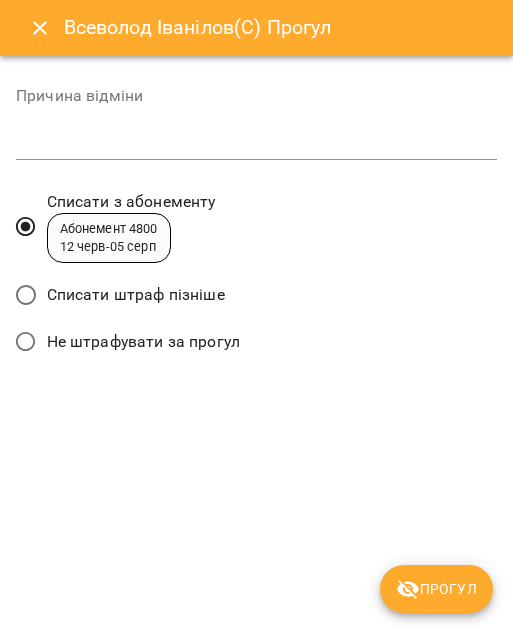 click on "Списати штраф пізніше" at bounding box center (136, 295) 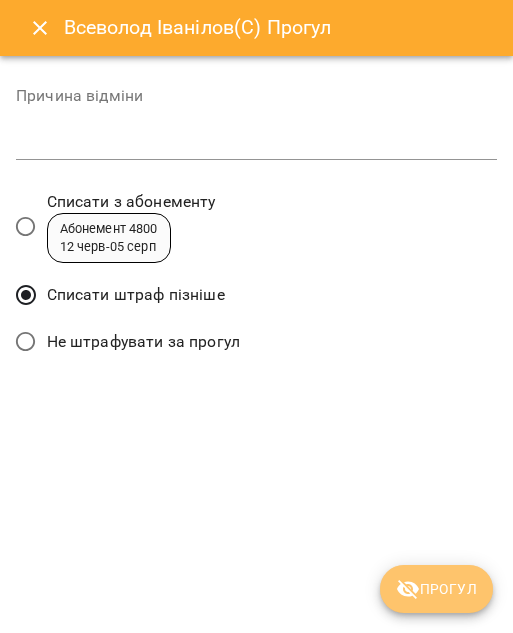 click on "Прогул" at bounding box center [436, 589] 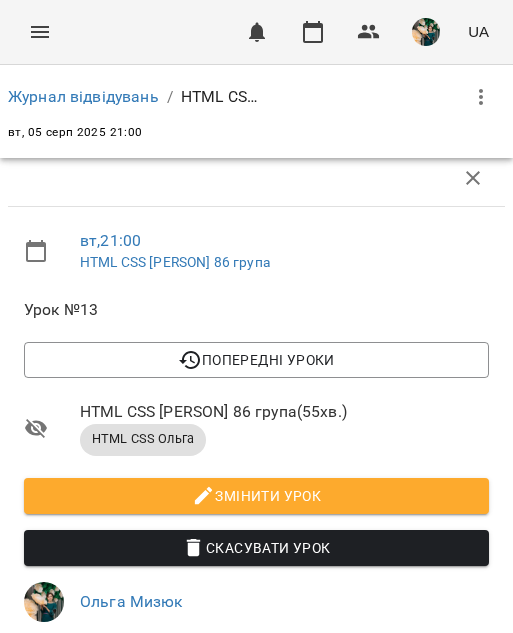 scroll, scrollTop: 774, scrollLeft: 0, axis: vertical 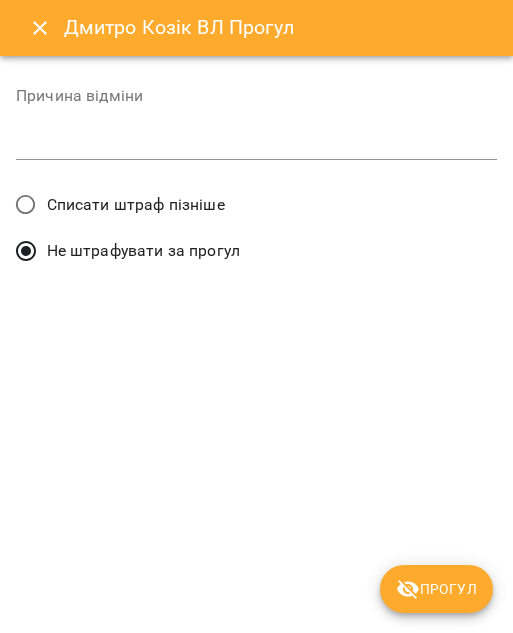 click on "Списати штраф пізніше" at bounding box center [136, 205] 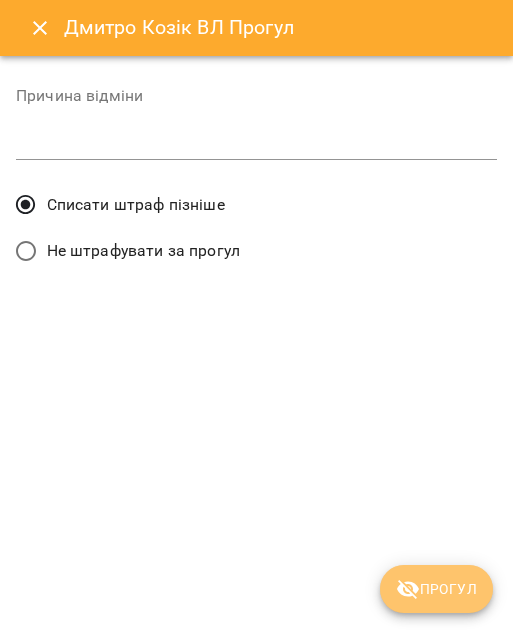 click on "Прогул" at bounding box center [436, 589] 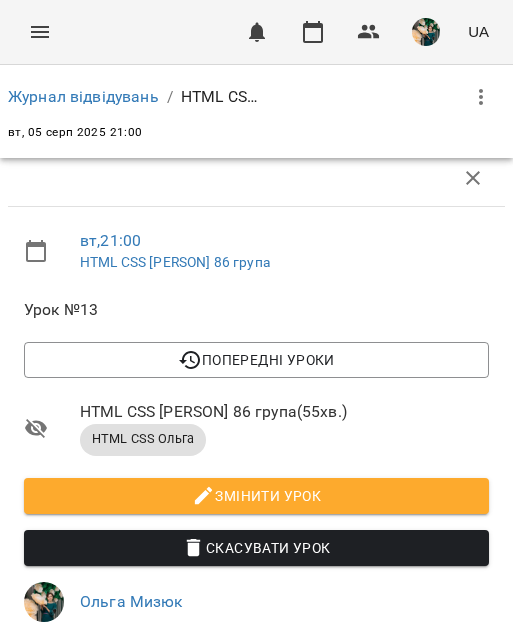 scroll, scrollTop: 1020, scrollLeft: 0, axis: vertical 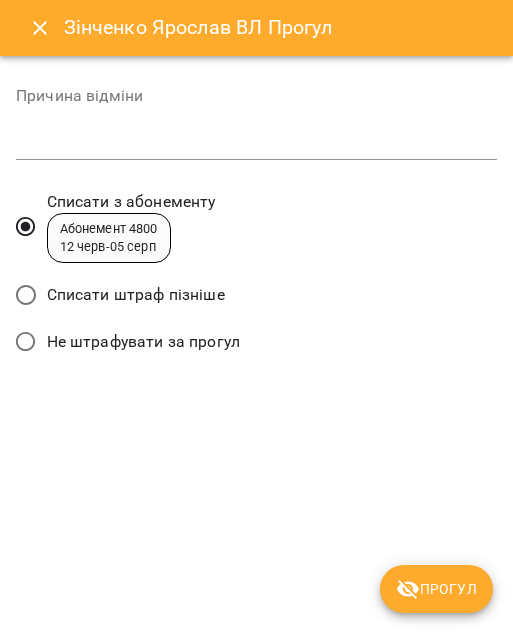 click on "Не штрафувати за прогул" at bounding box center [143, 342] 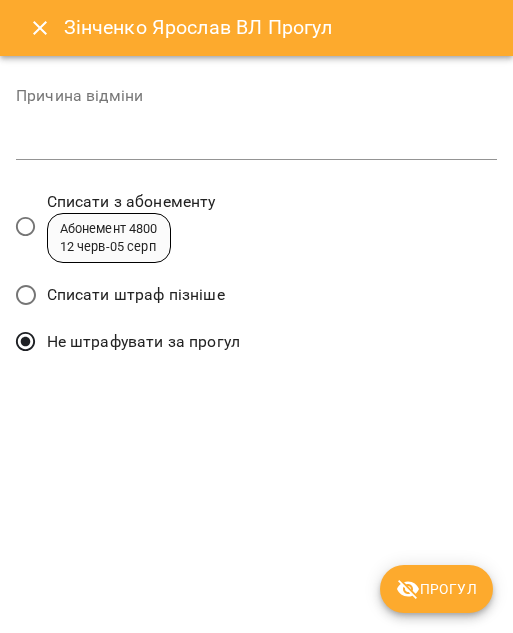 click on "Прогул" at bounding box center [436, 589] 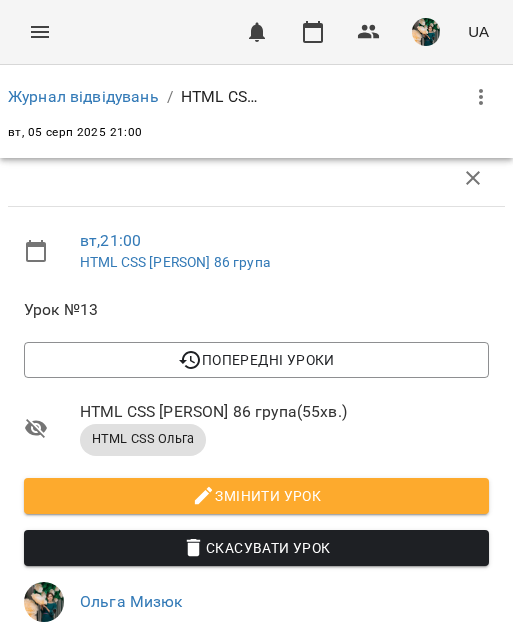 scroll, scrollTop: 1146, scrollLeft: 0, axis: vertical 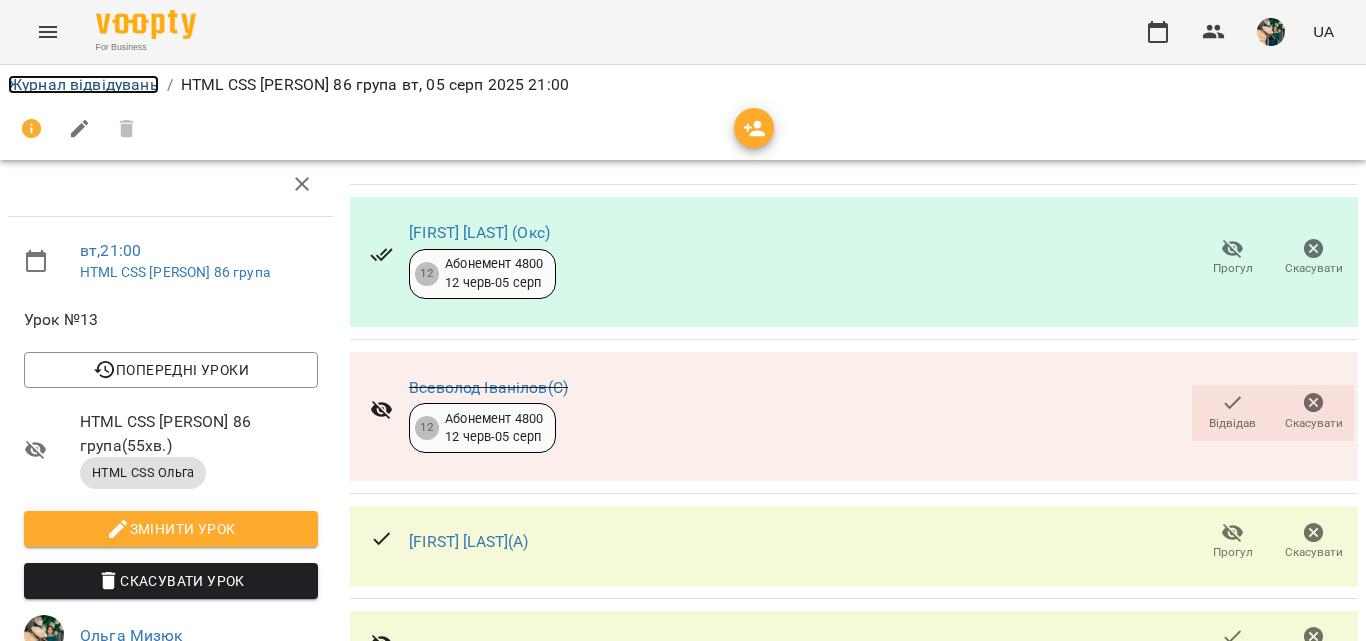 click on "Журнал відвідувань" at bounding box center (83, 84) 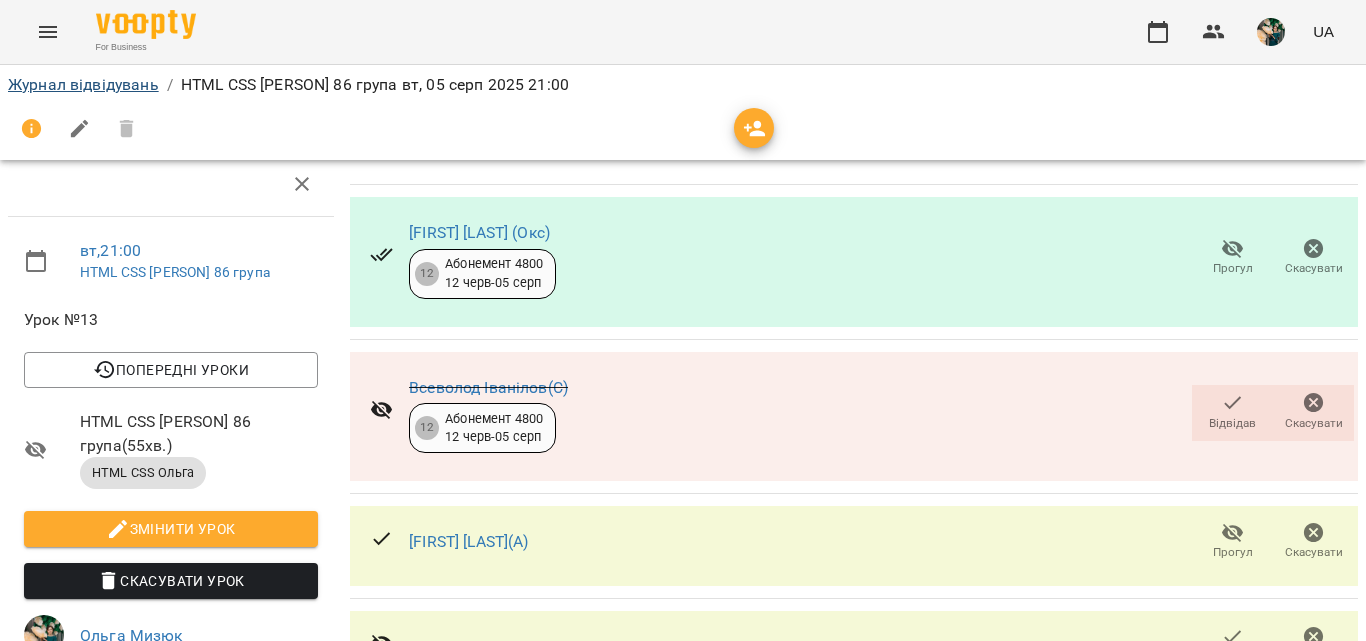 scroll, scrollTop: 0, scrollLeft: 0, axis: both 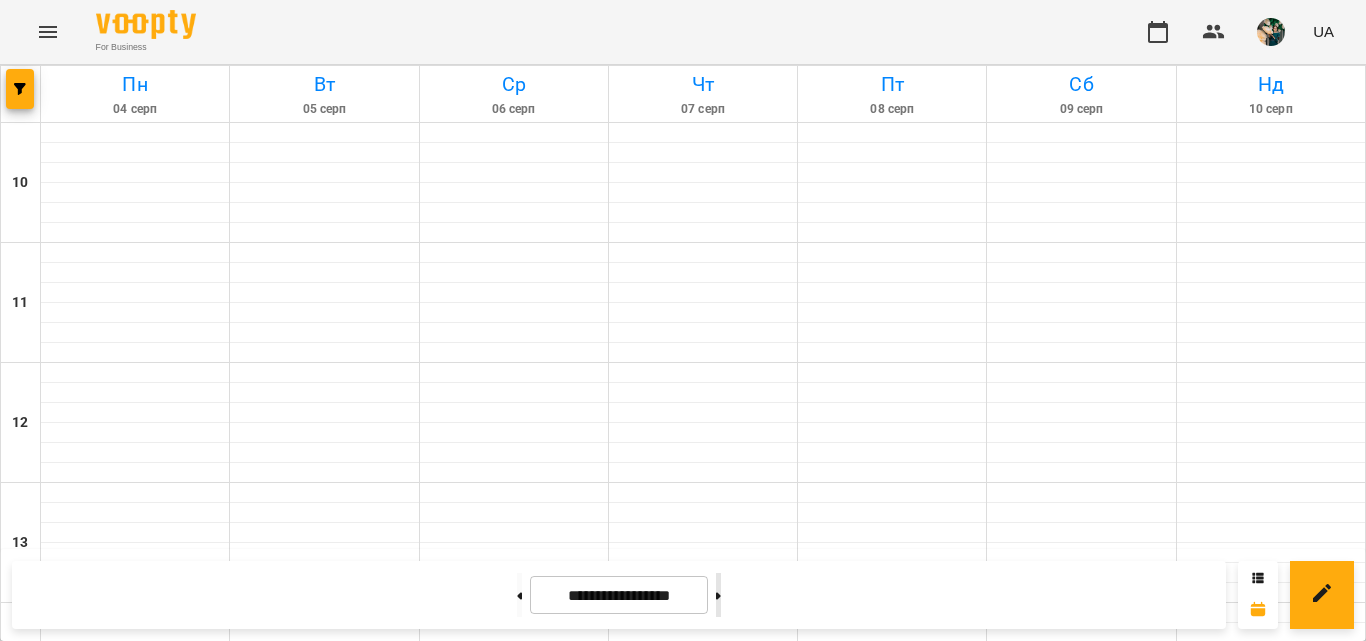 click at bounding box center (718, 595) 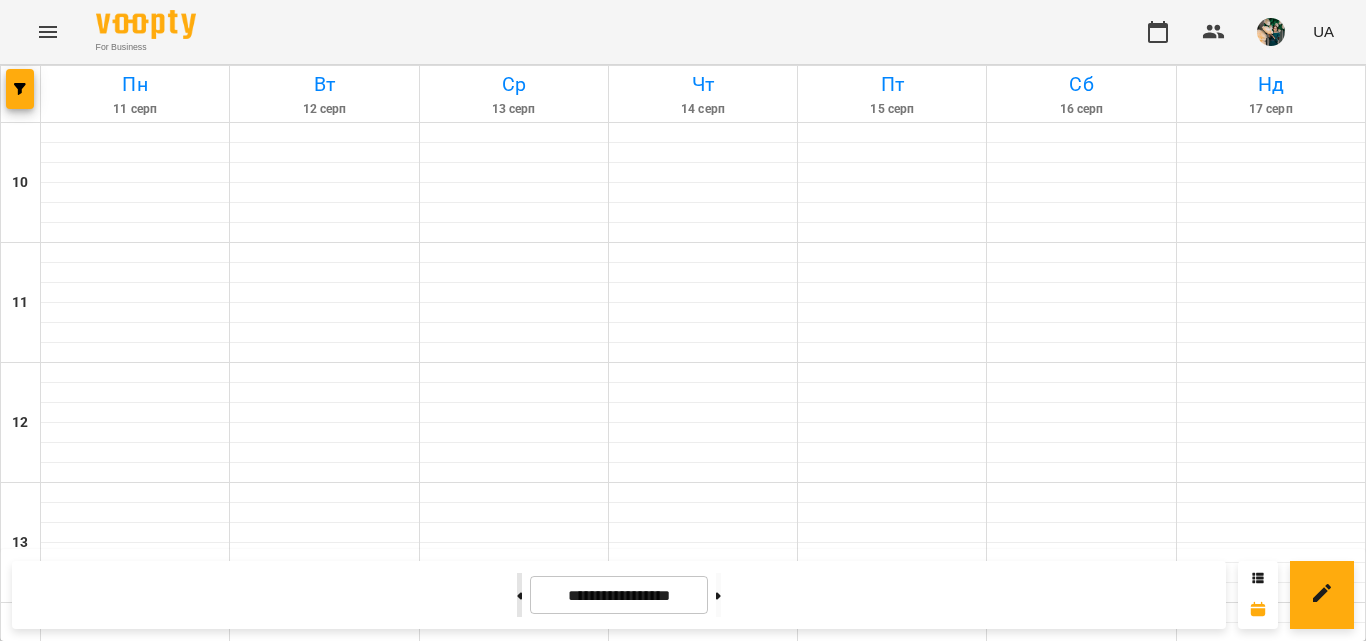 click at bounding box center [519, 595] 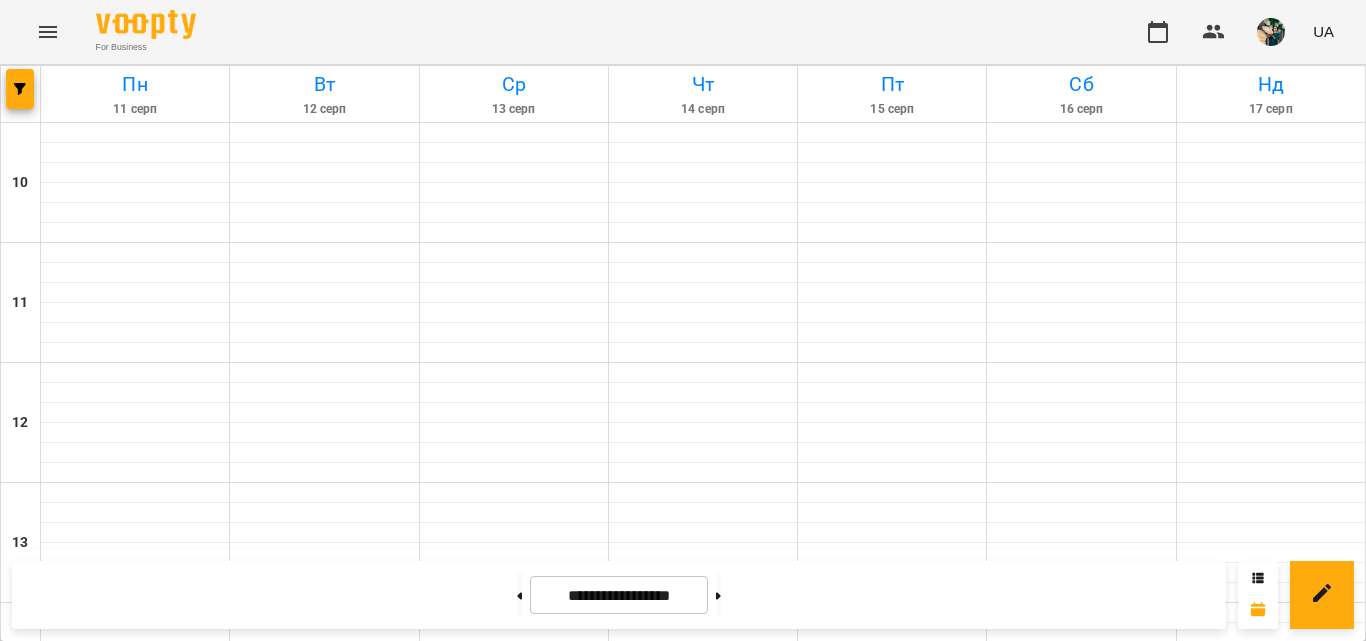 type on "**********" 